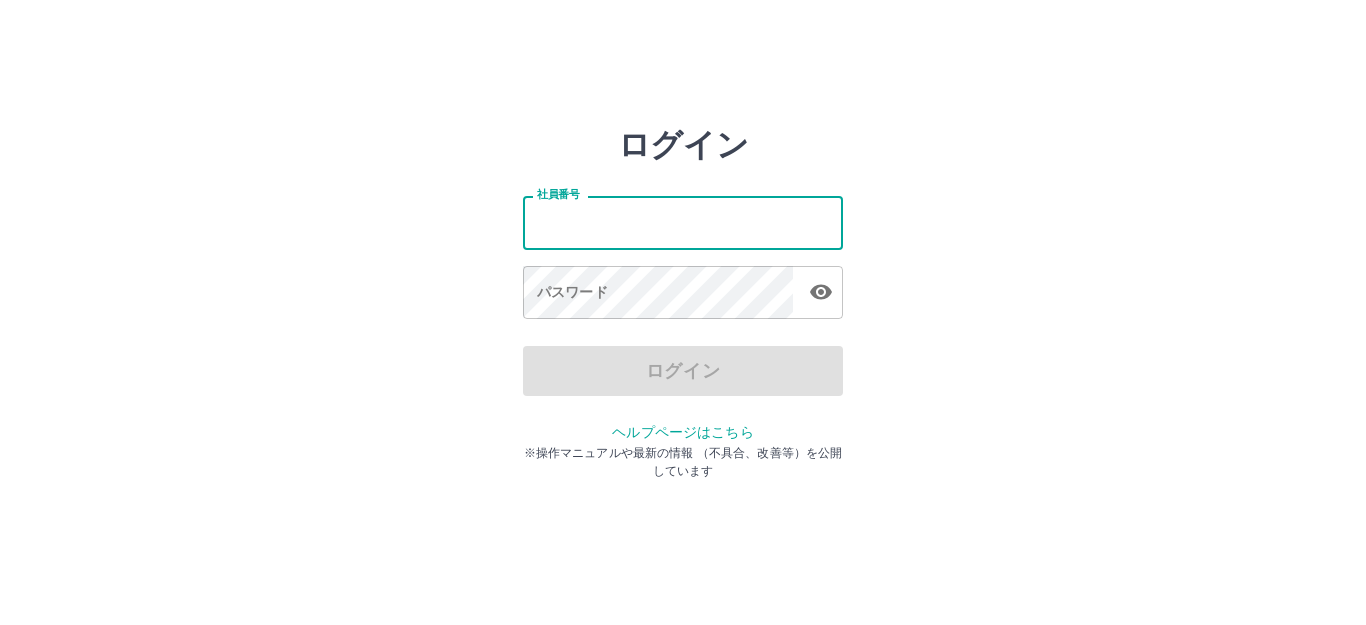 scroll, scrollTop: 0, scrollLeft: 0, axis: both 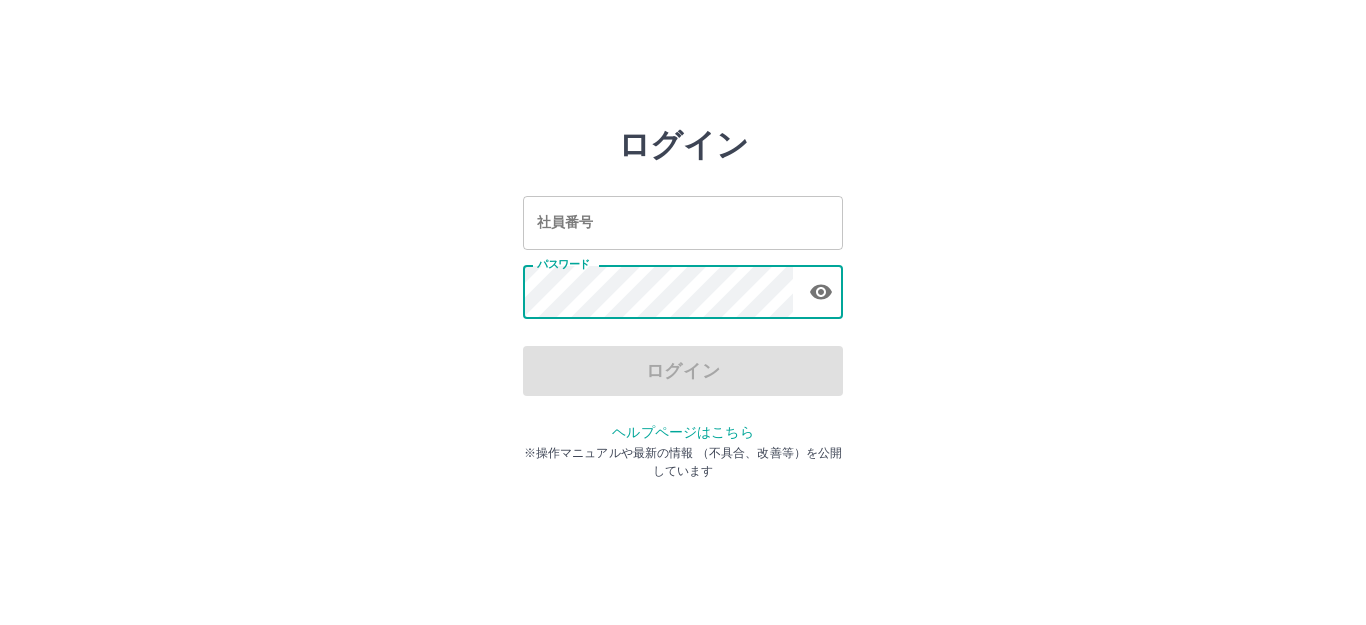 click on "社員番号" at bounding box center (683, 222) 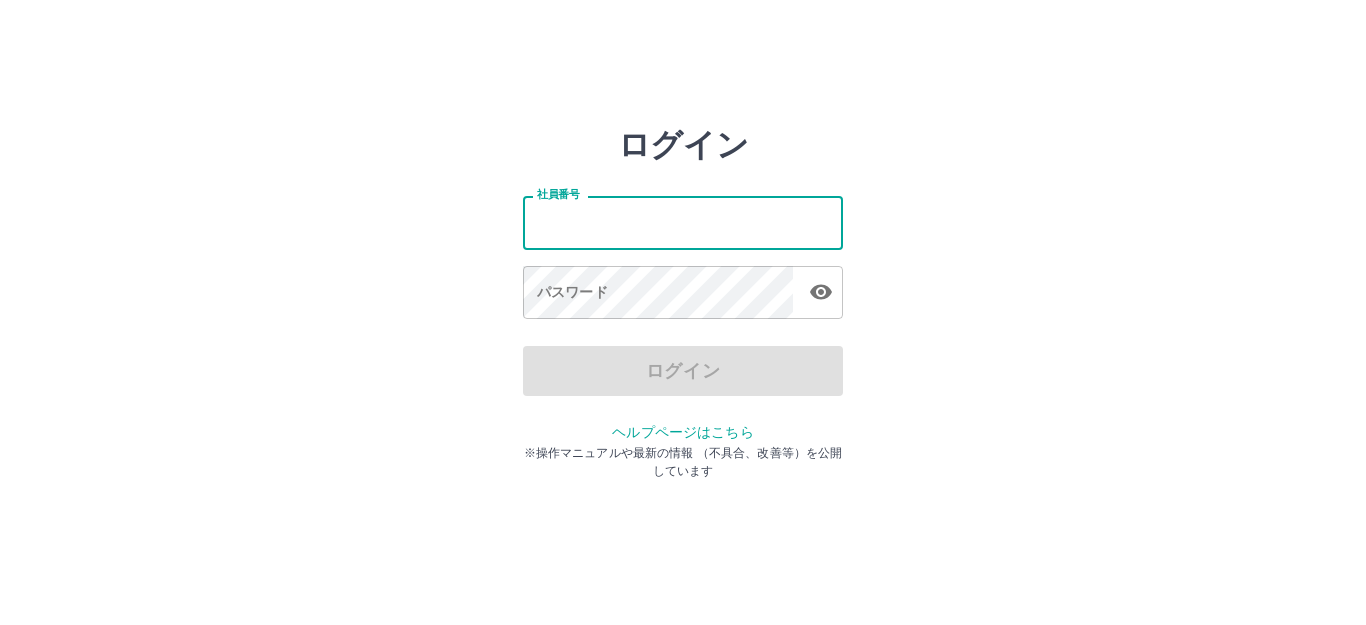 type on "*******" 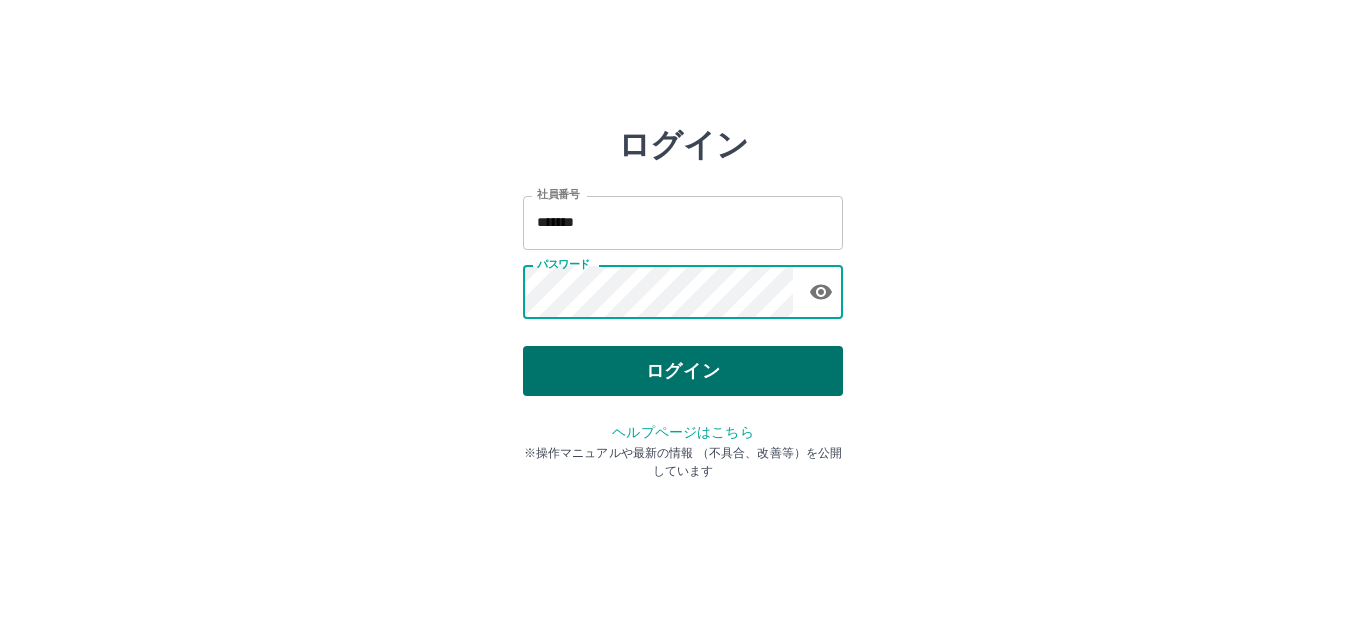 click on "ログイン" at bounding box center (683, 371) 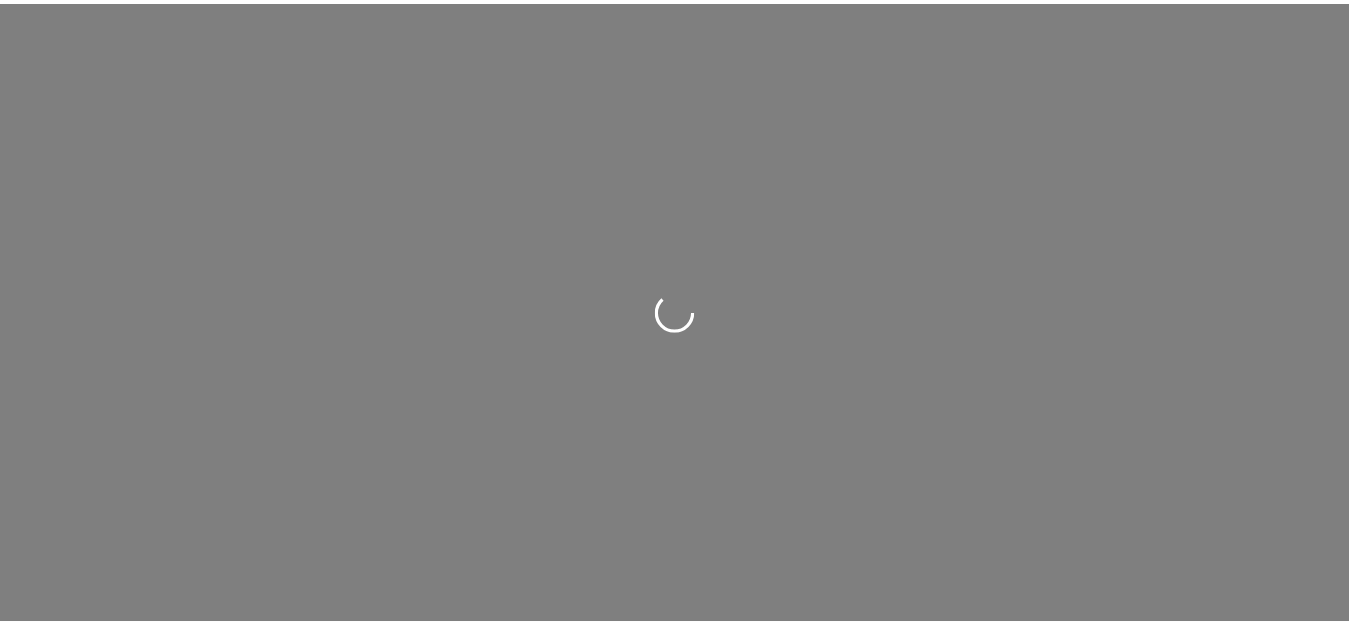 scroll, scrollTop: 0, scrollLeft: 0, axis: both 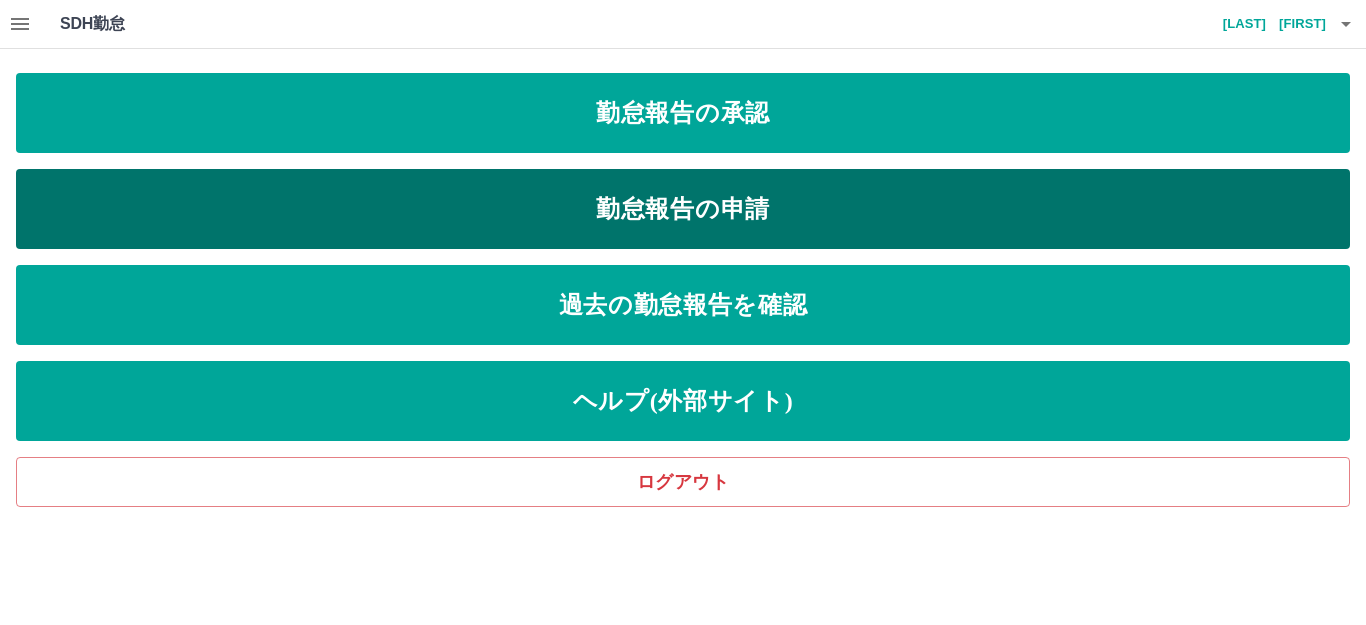 click on "勤怠報告の申請" at bounding box center [683, 209] 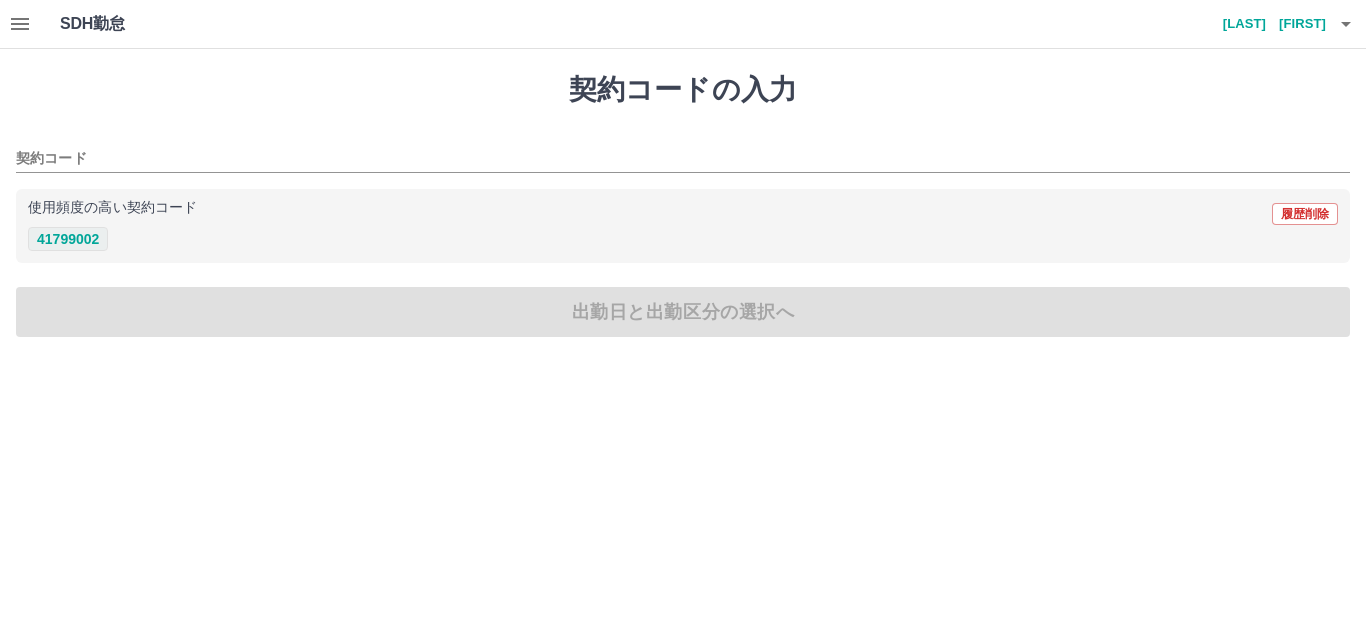 click on "41799002" at bounding box center (68, 239) 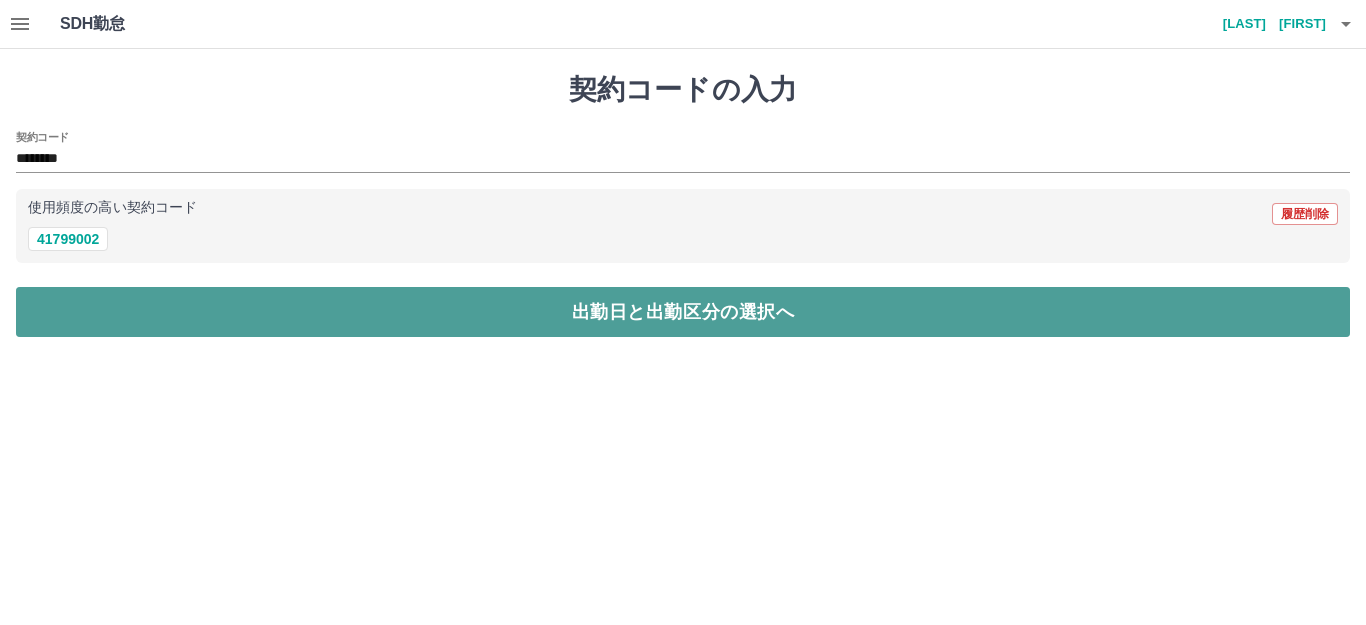 click on "出勤日と出勤区分の選択へ" at bounding box center (683, 312) 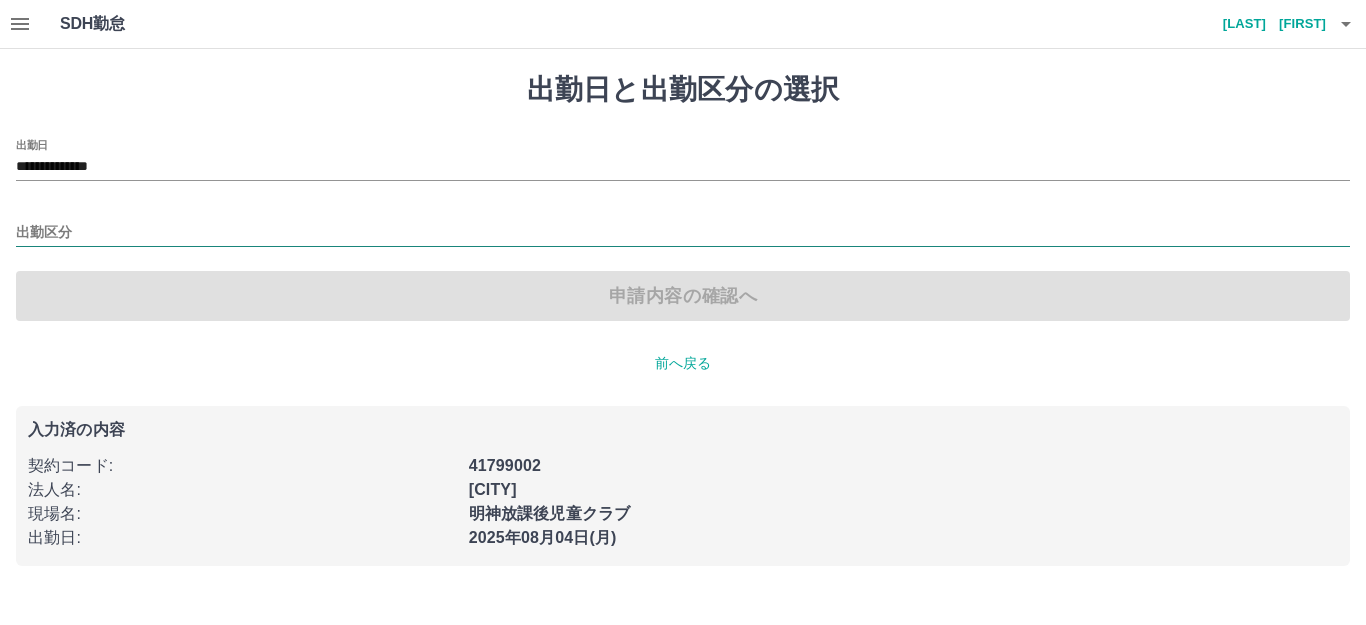click on "出勤区分" at bounding box center (683, 233) 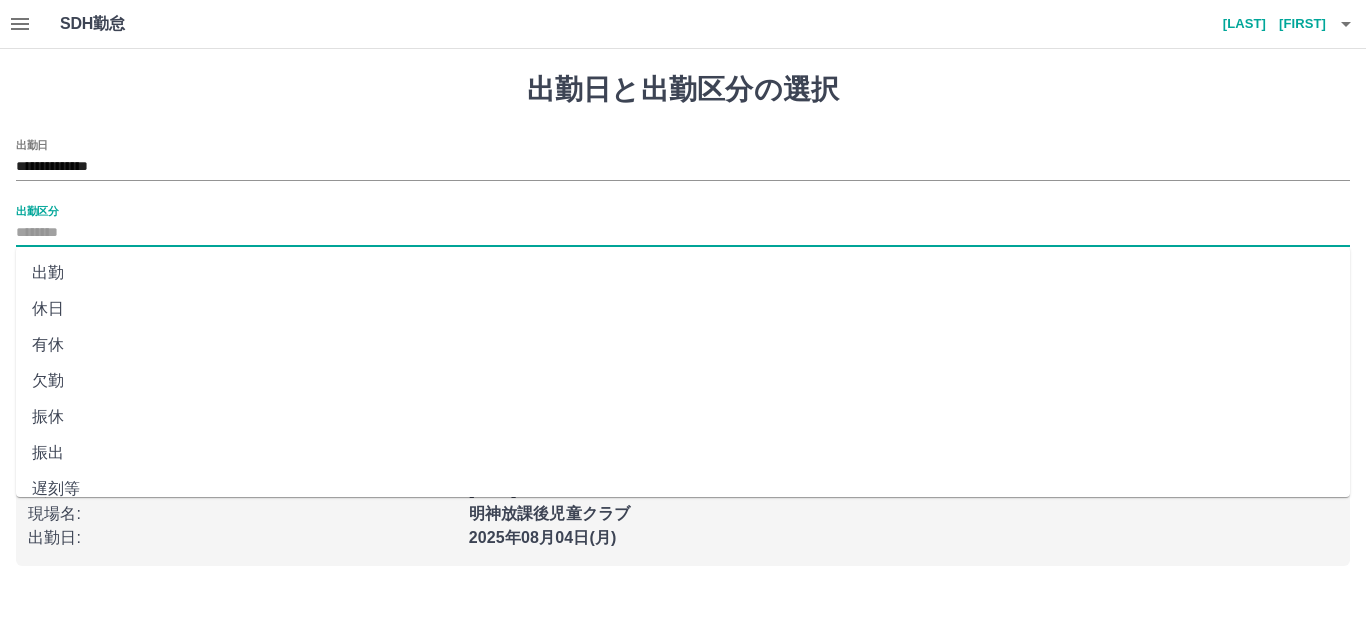 click on "出勤" at bounding box center (683, 273) 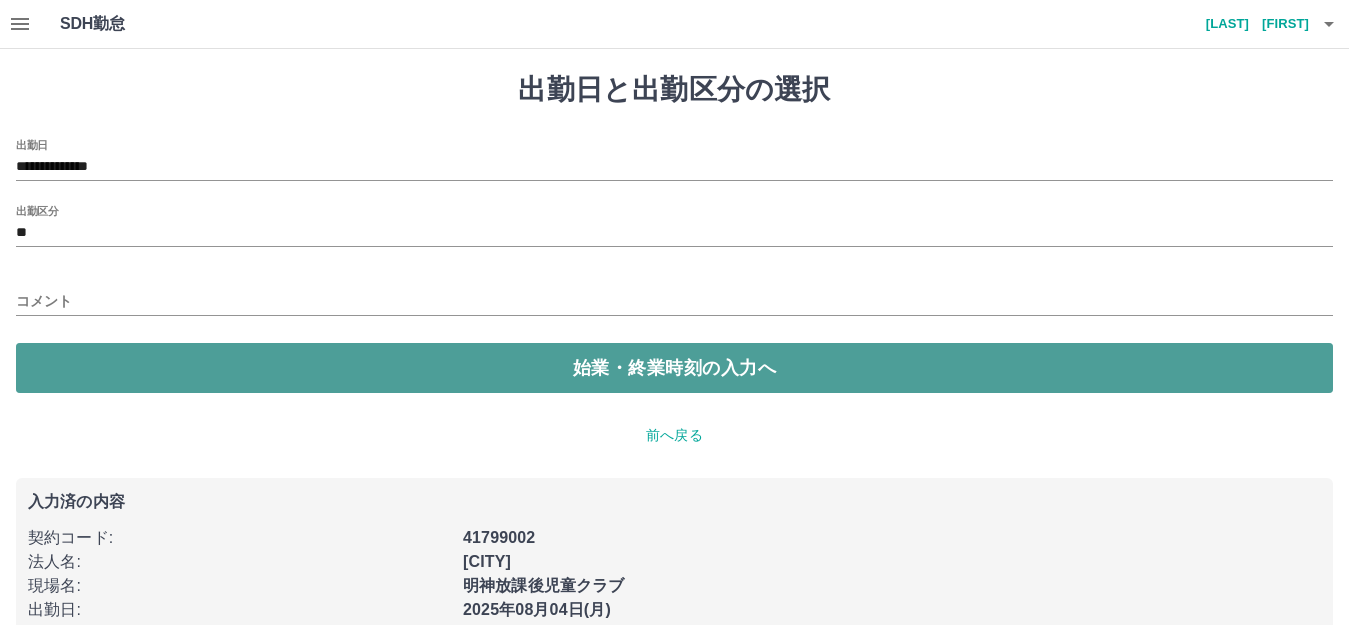 click on "始業・終業時刻の入力へ" at bounding box center (674, 368) 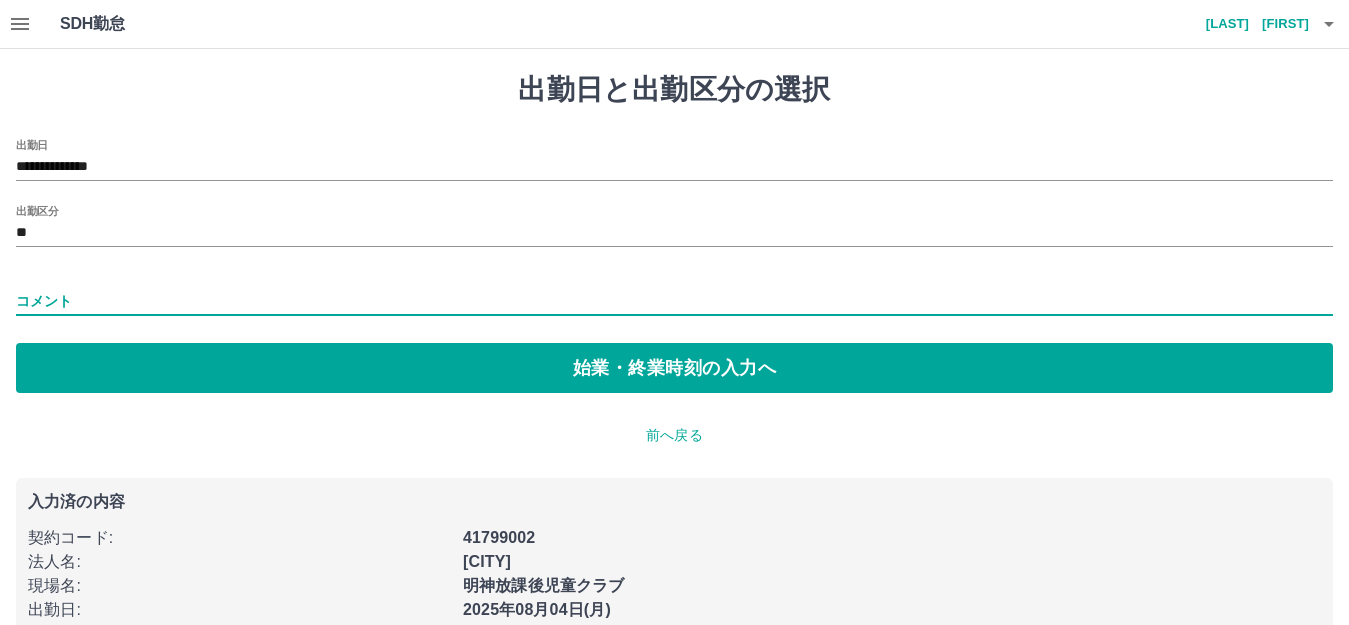 click on "コメント" at bounding box center [674, 301] 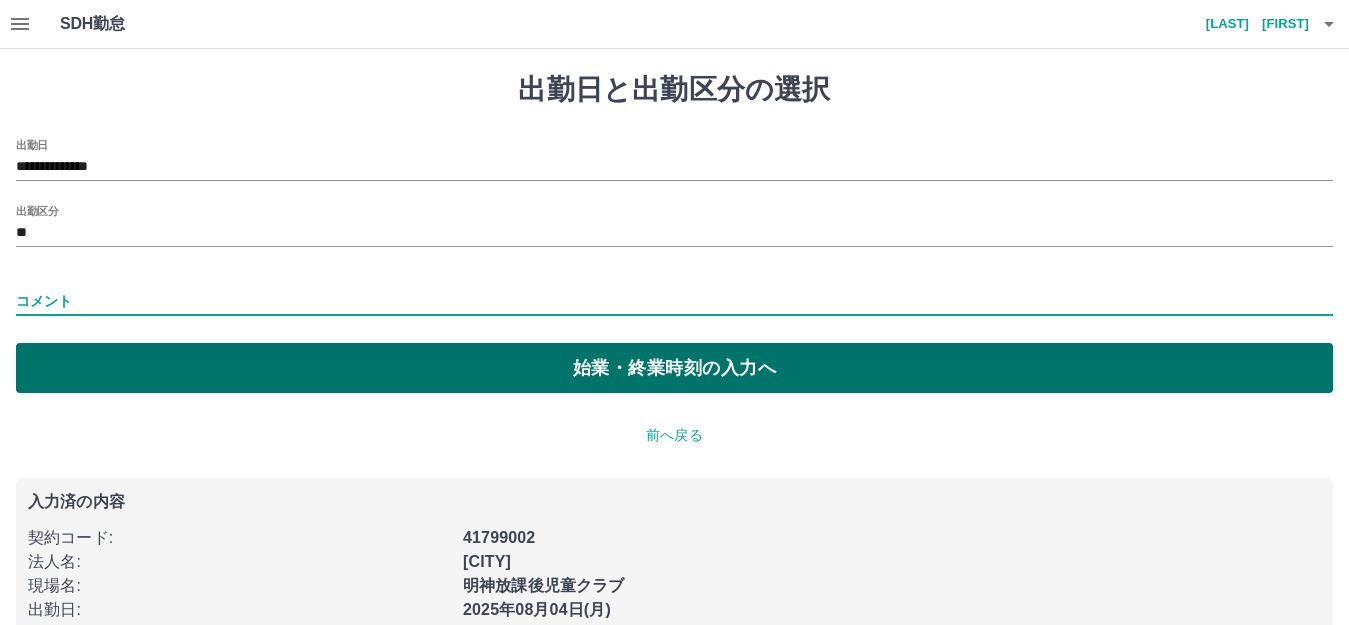 type on "****" 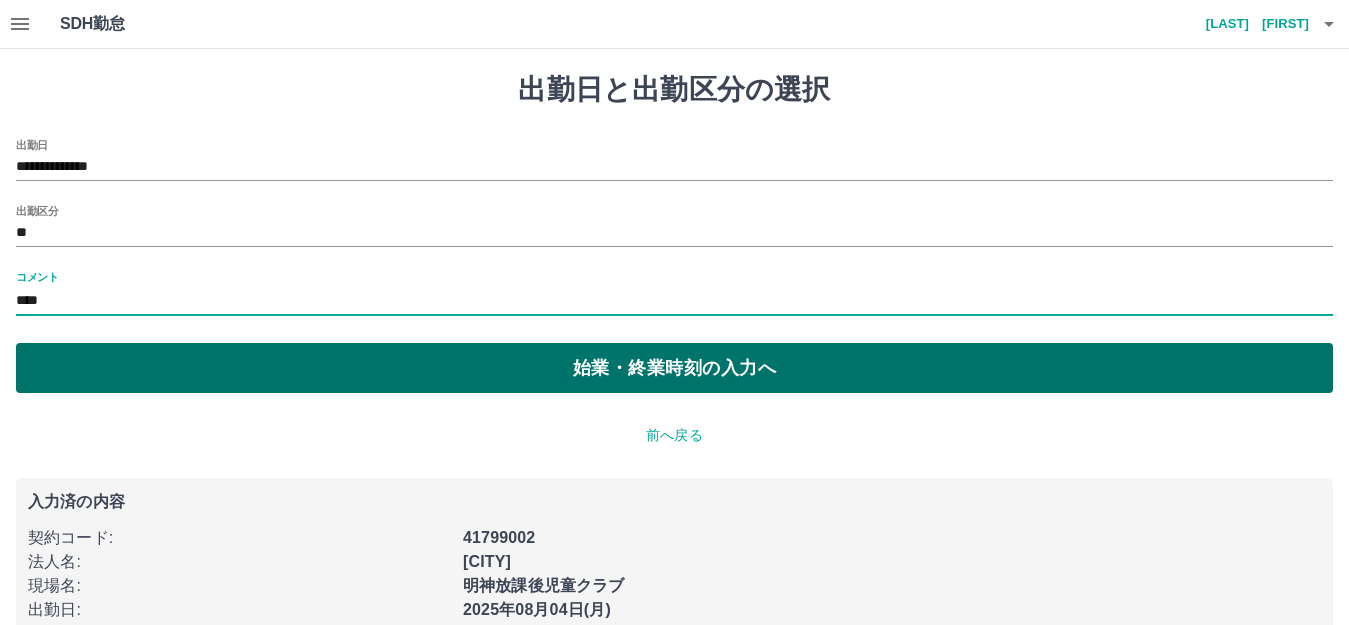 click on "始業・終業時刻の入力へ" at bounding box center (674, 368) 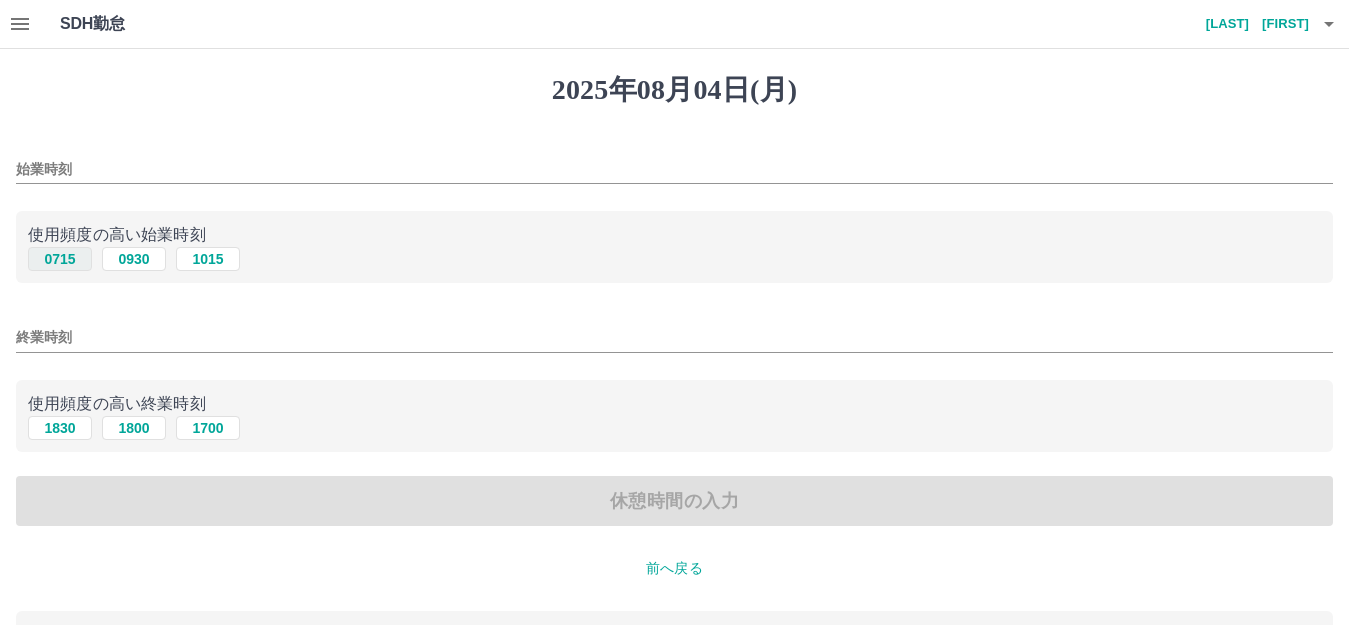 click on "0715" at bounding box center [60, 259] 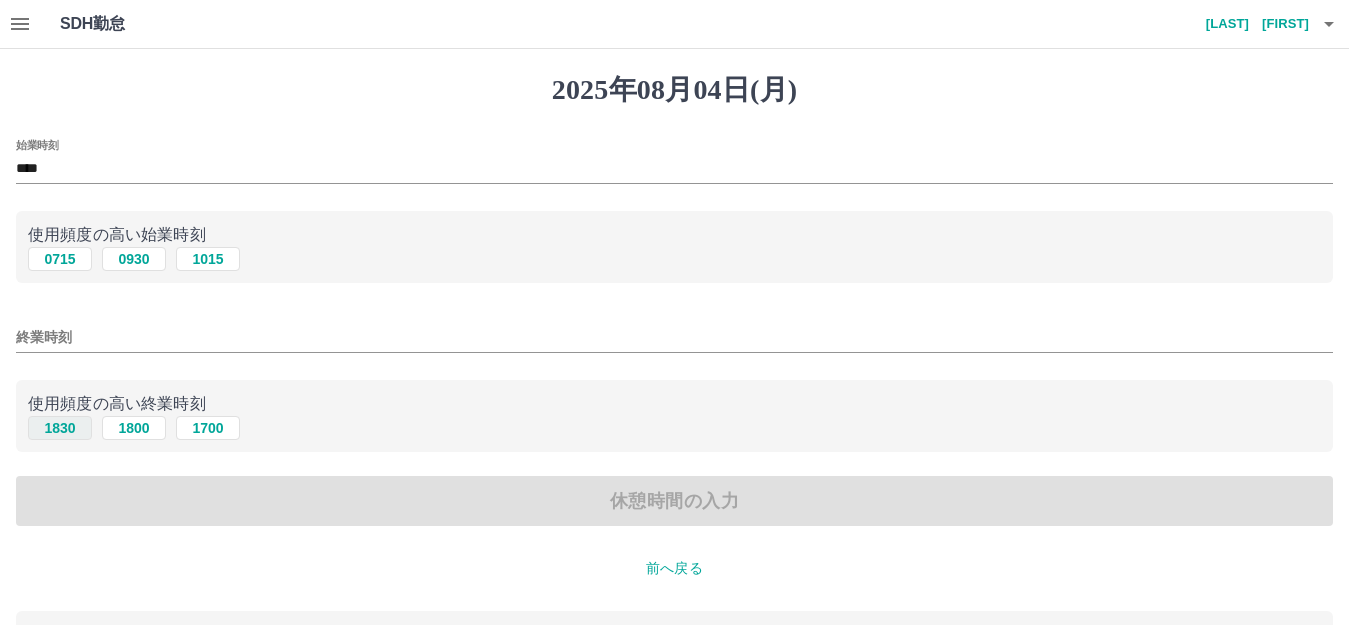 click on "1830" at bounding box center [60, 428] 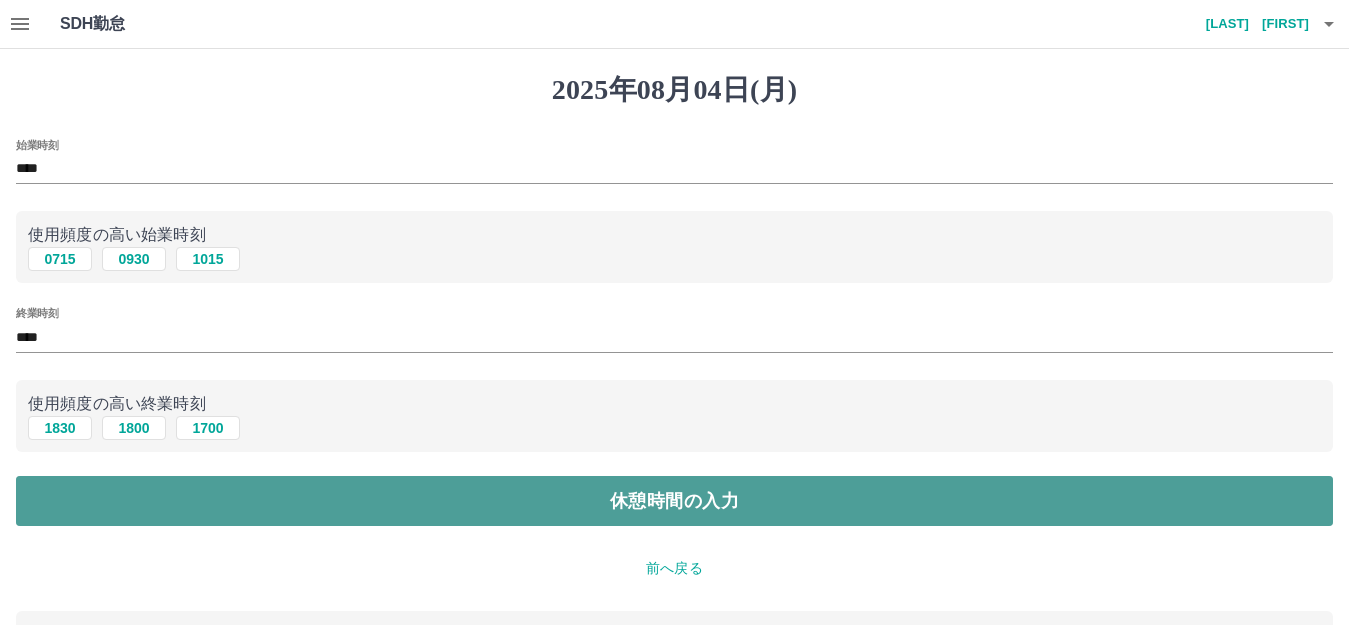 click on "休憩時間の入力" at bounding box center (674, 501) 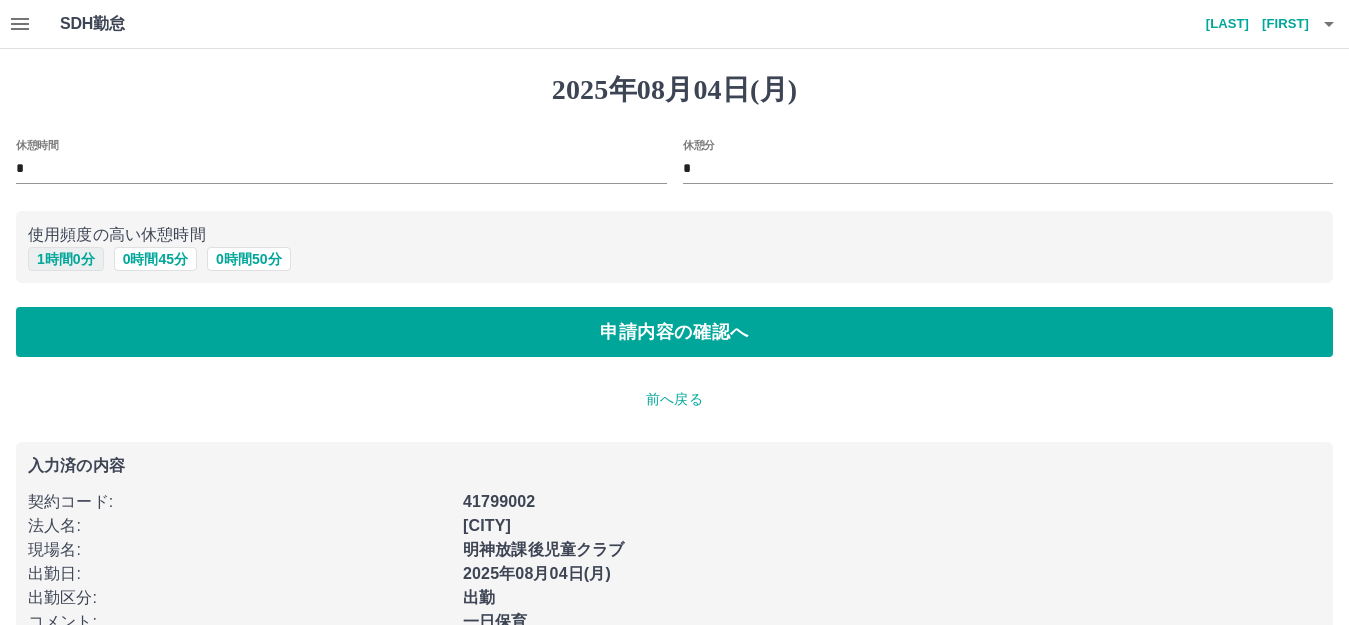 click on "1 時間 0 分" at bounding box center [66, 259] 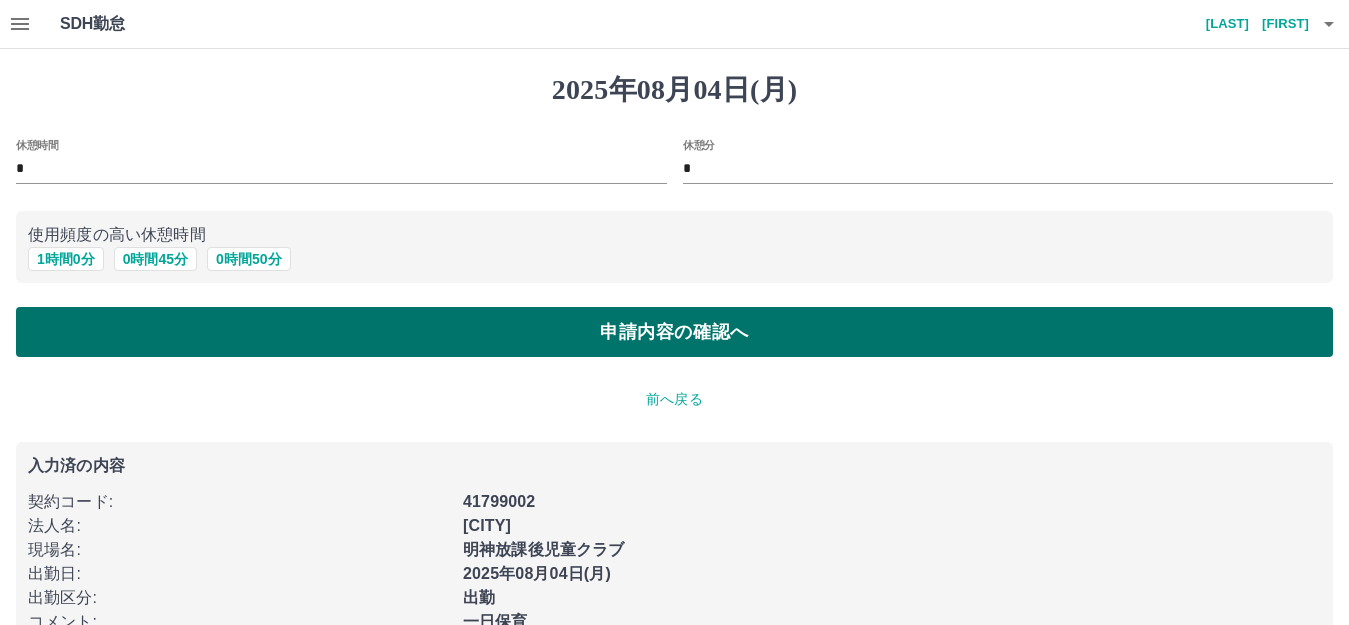click on "申請内容の確認へ" at bounding box center [674, 332] 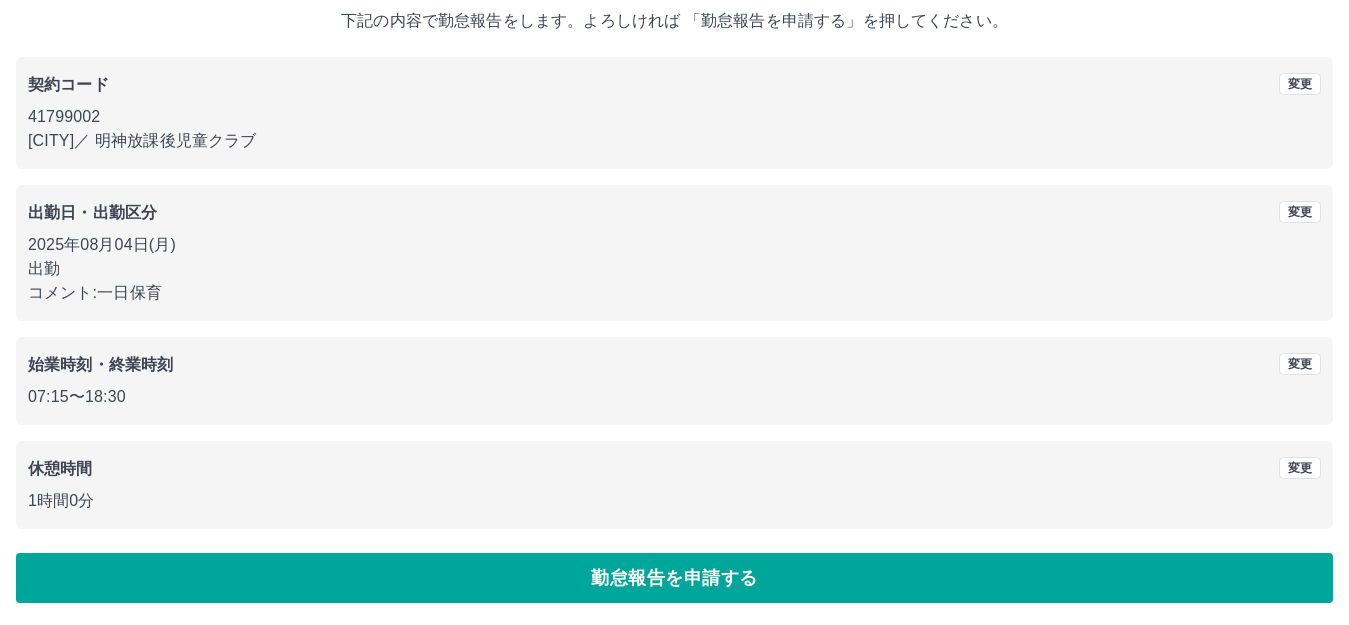 scroll, scrollTop: 124, scrollLeft: 0, axis: vertical 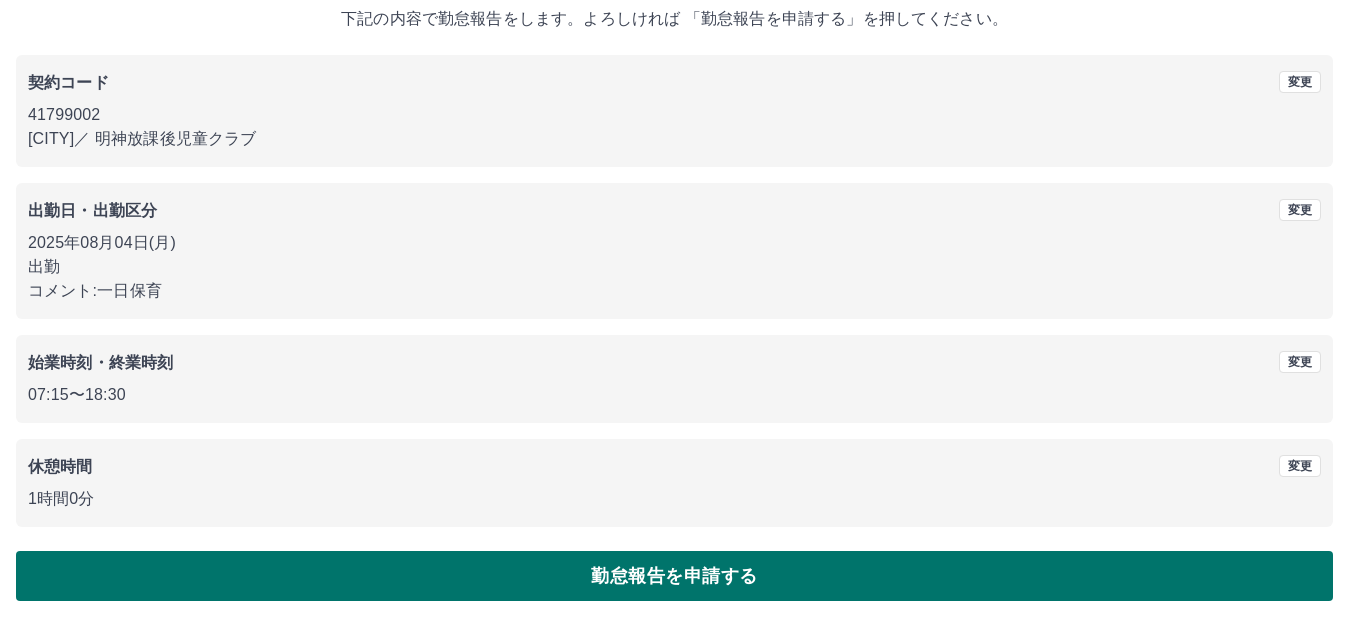 click on "勤怠報告を申請する" at bounding box center (674, 576) 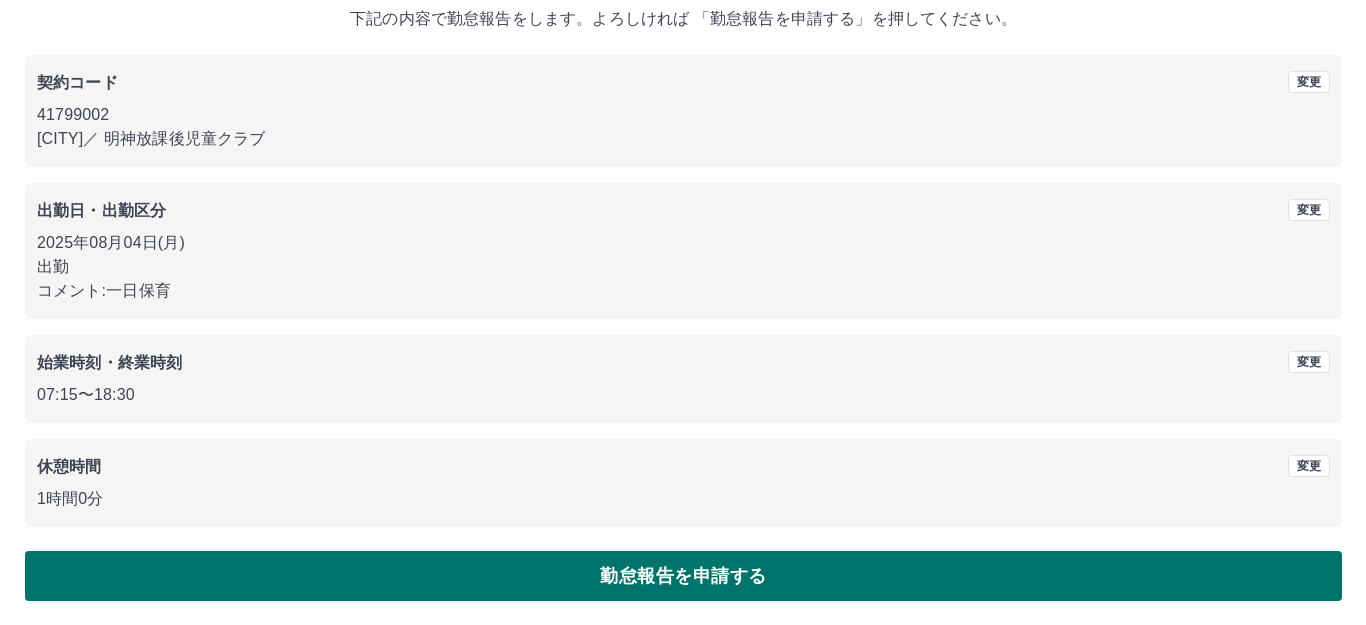 scroll, scrollTop: 0, scrollLeft: 0, axis: both 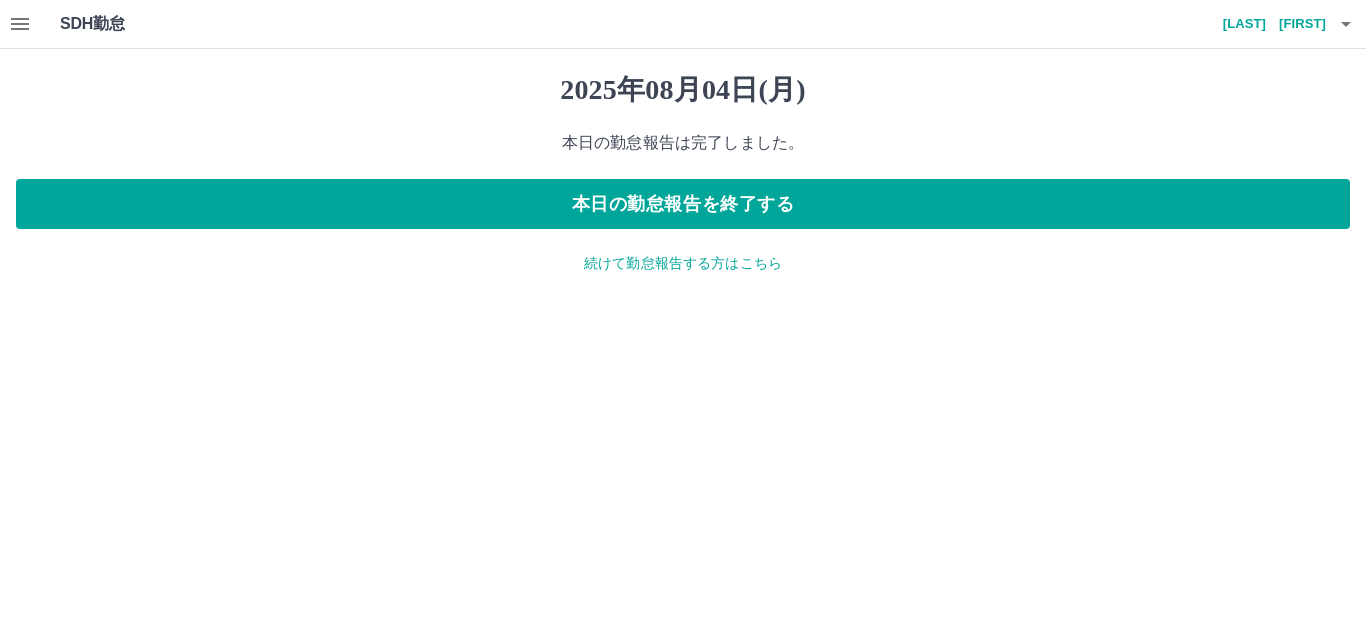 click 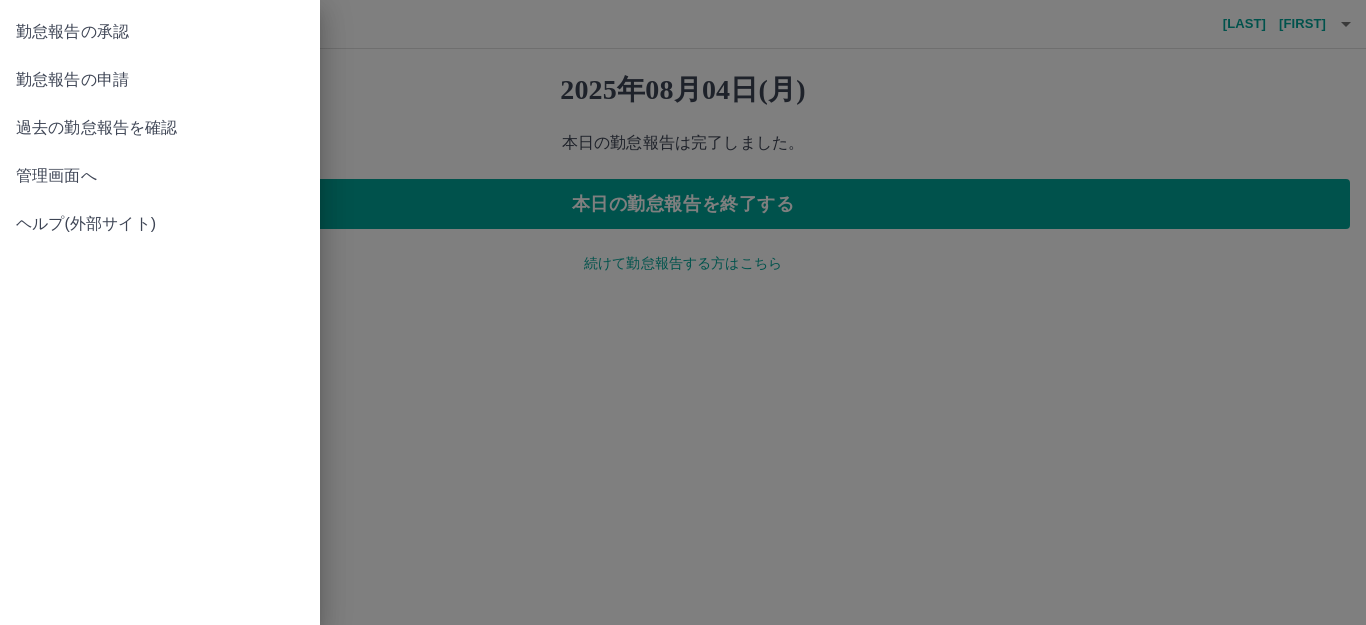 click on "勤怠報告の申請" at bounding box center [160, 80] 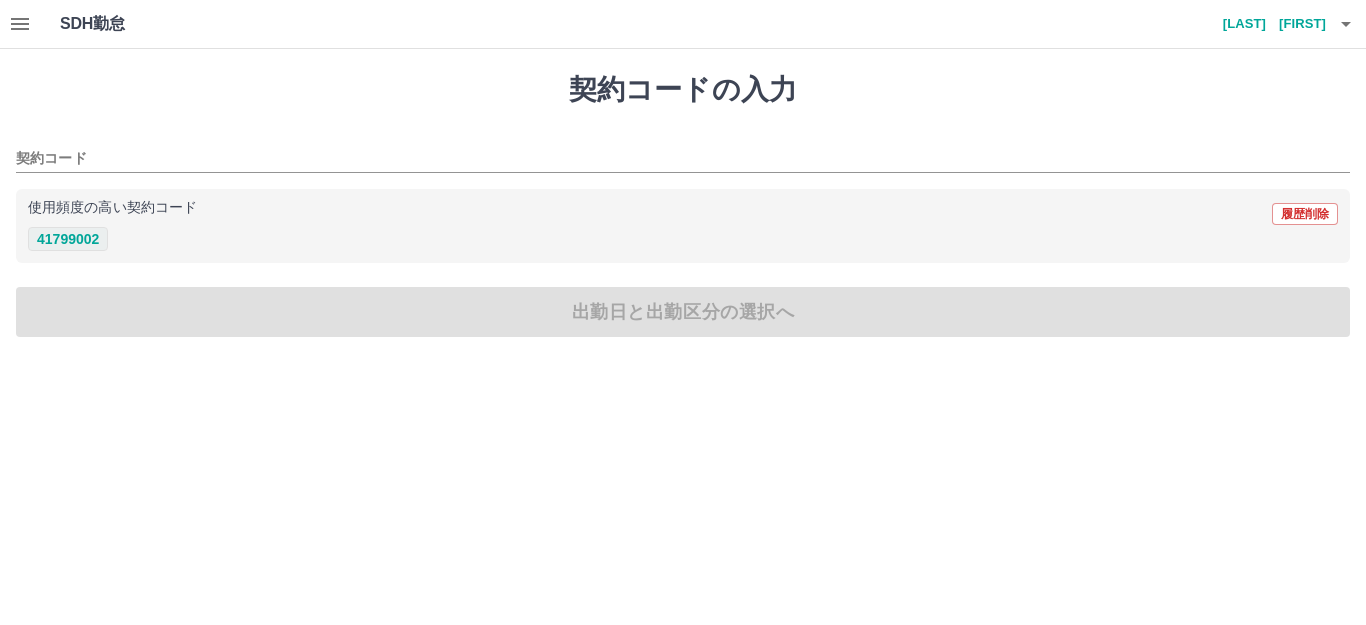 click on "41799002" at bounding box center [68, 239] 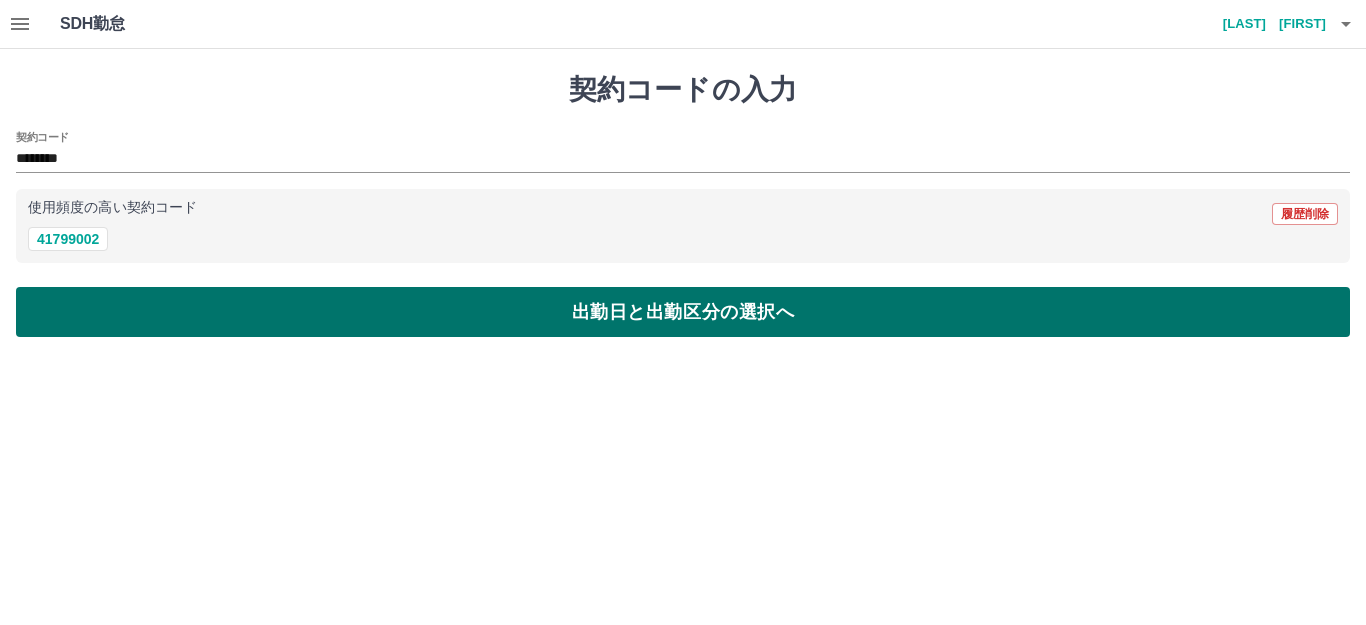 click on "出勤日と出勤区分の選択へ" at bounding box center [683, 312] 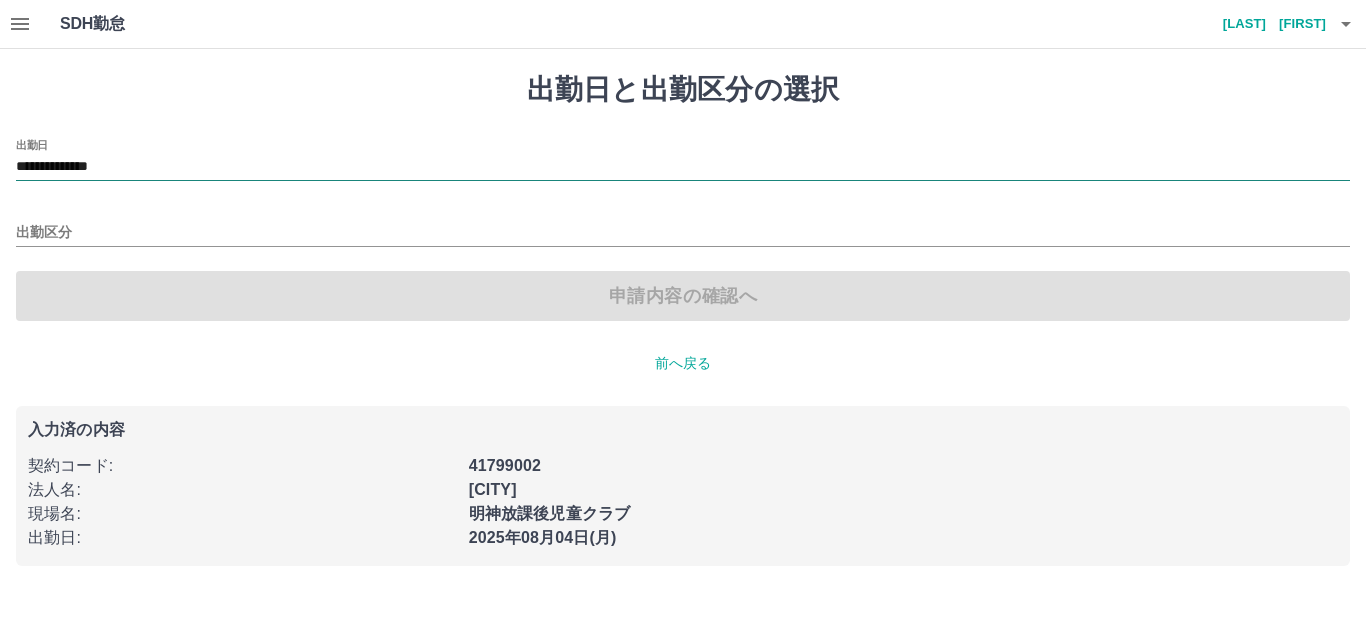 click on "**********" at bounding box center (683, 167) 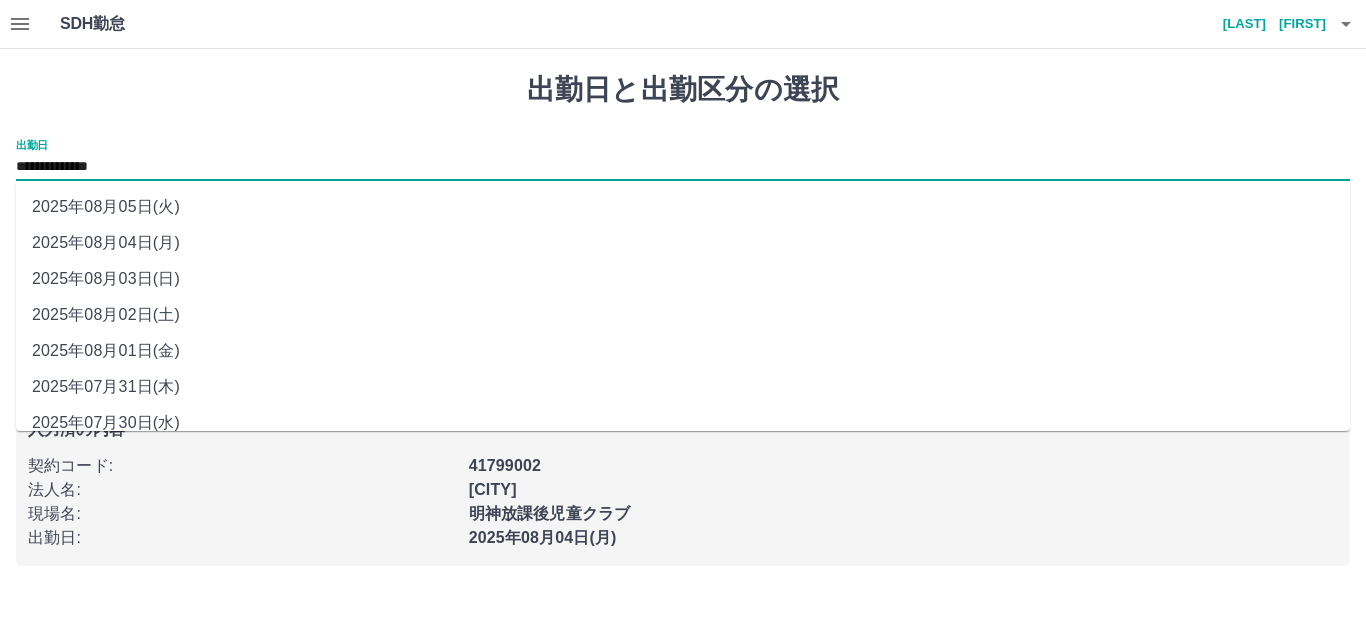 click on "2025年08月03日(日)" at bounding box center [683, 279] 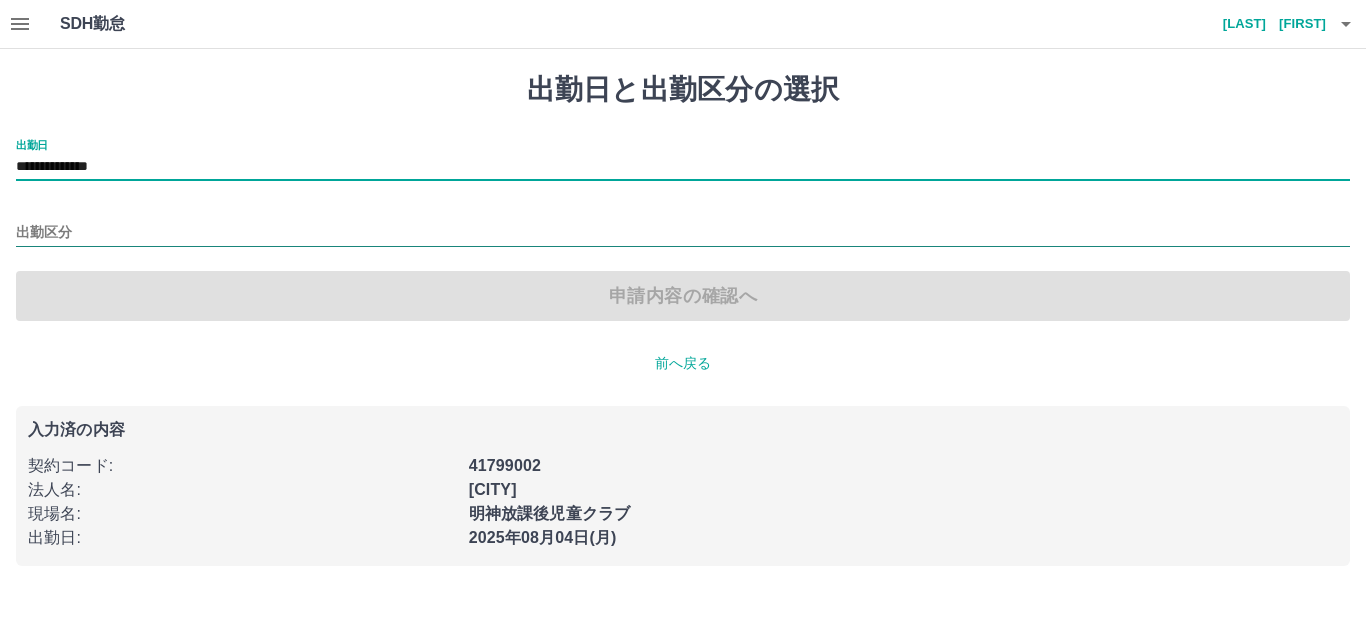 click on "出勤区分" at bounding box center [683, 233] 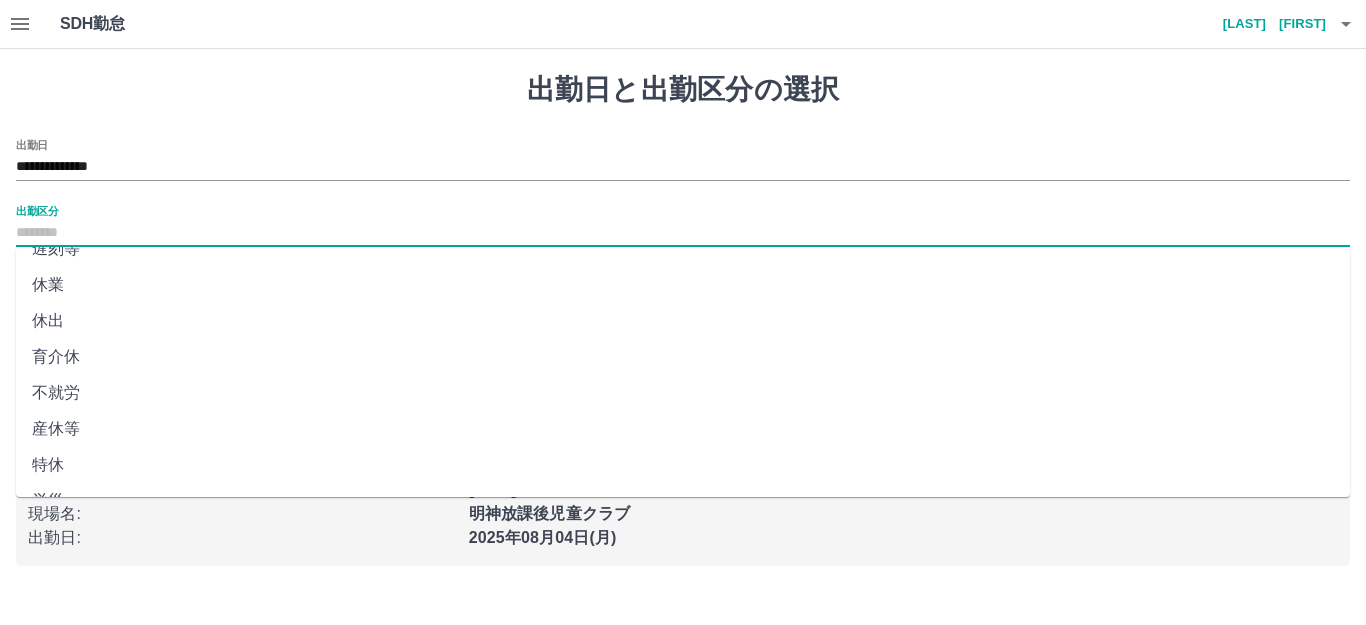 scroll, scrollTop: 414, scrollLeft: 0, axis: vertical 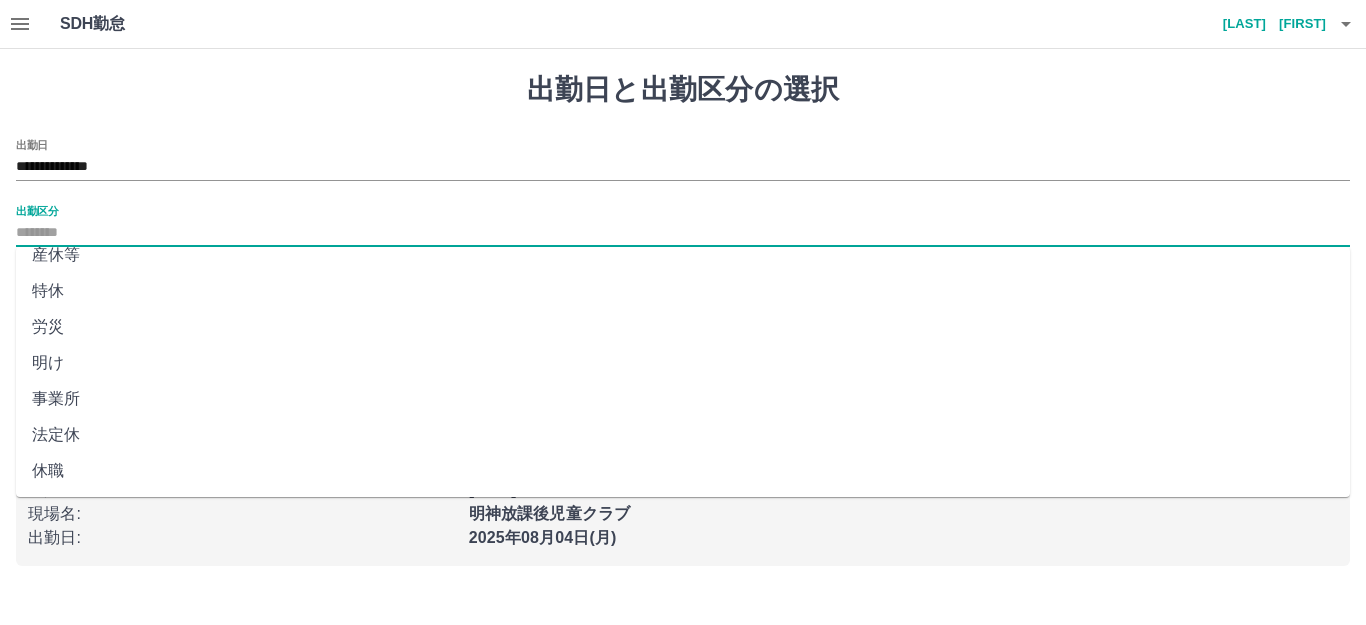 click on "法定休" at bounding box center (683, 435) 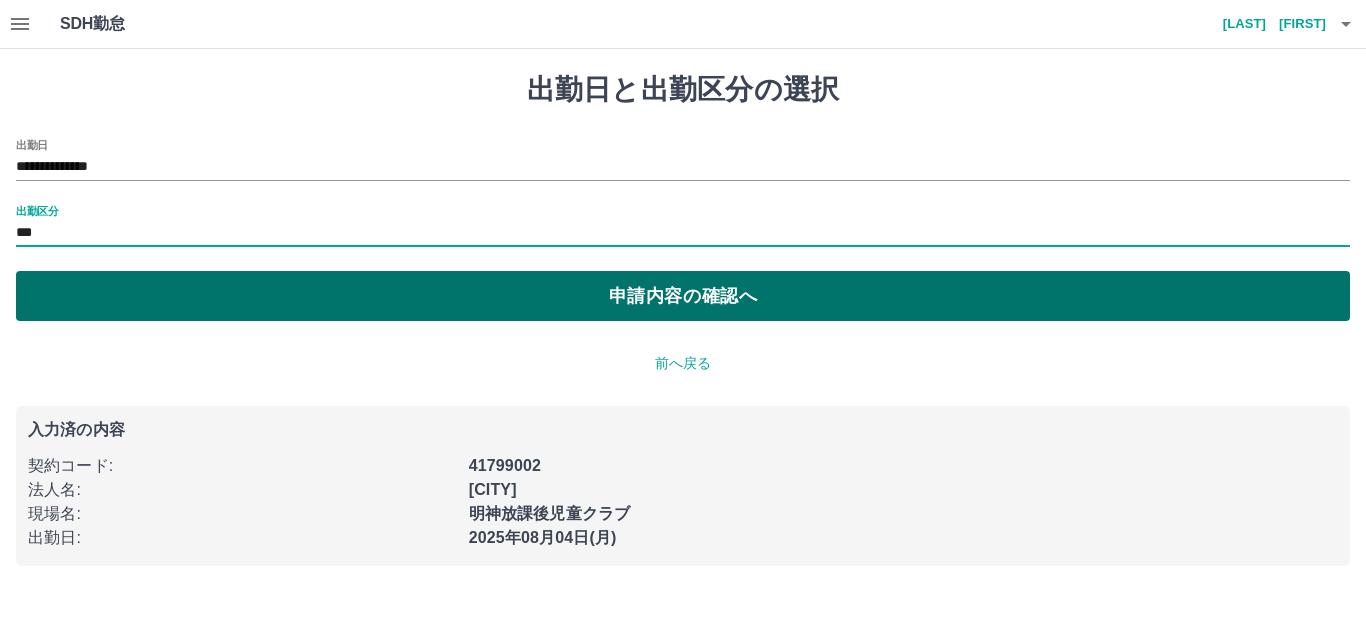 click on "申請内容の確認へ" at bounding box center (683, 296) 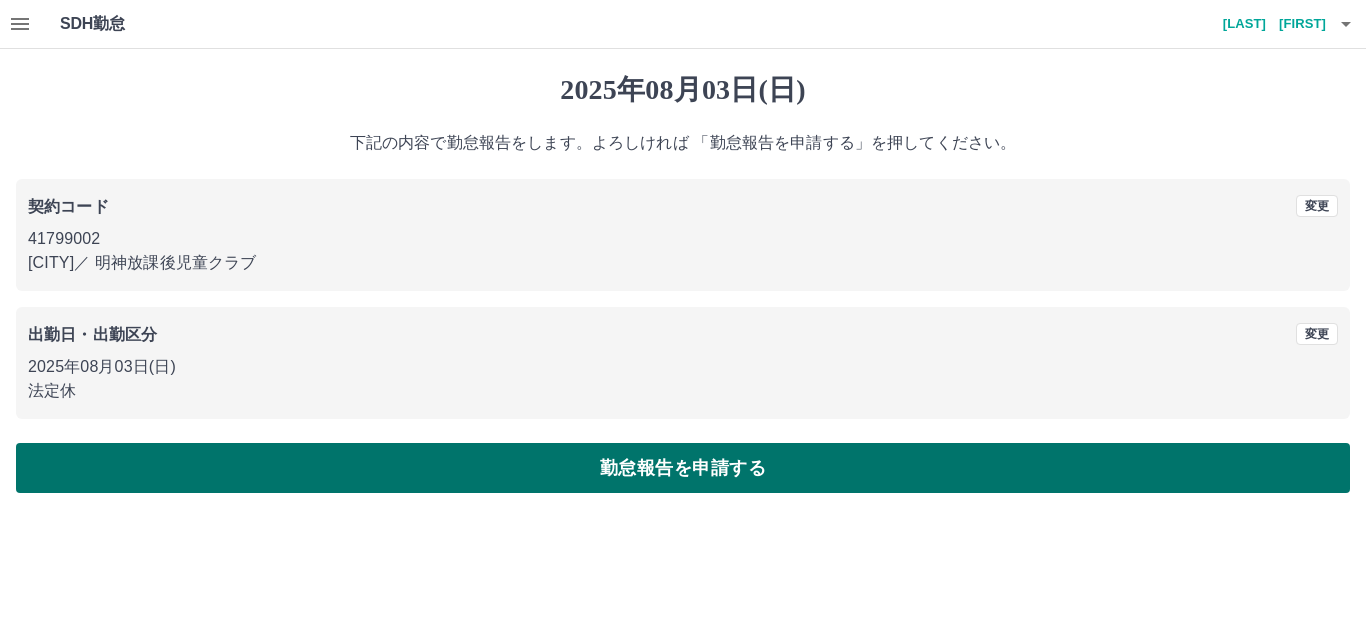 click on "勤怠報告を申請する" at bounding box center (683, 468) 